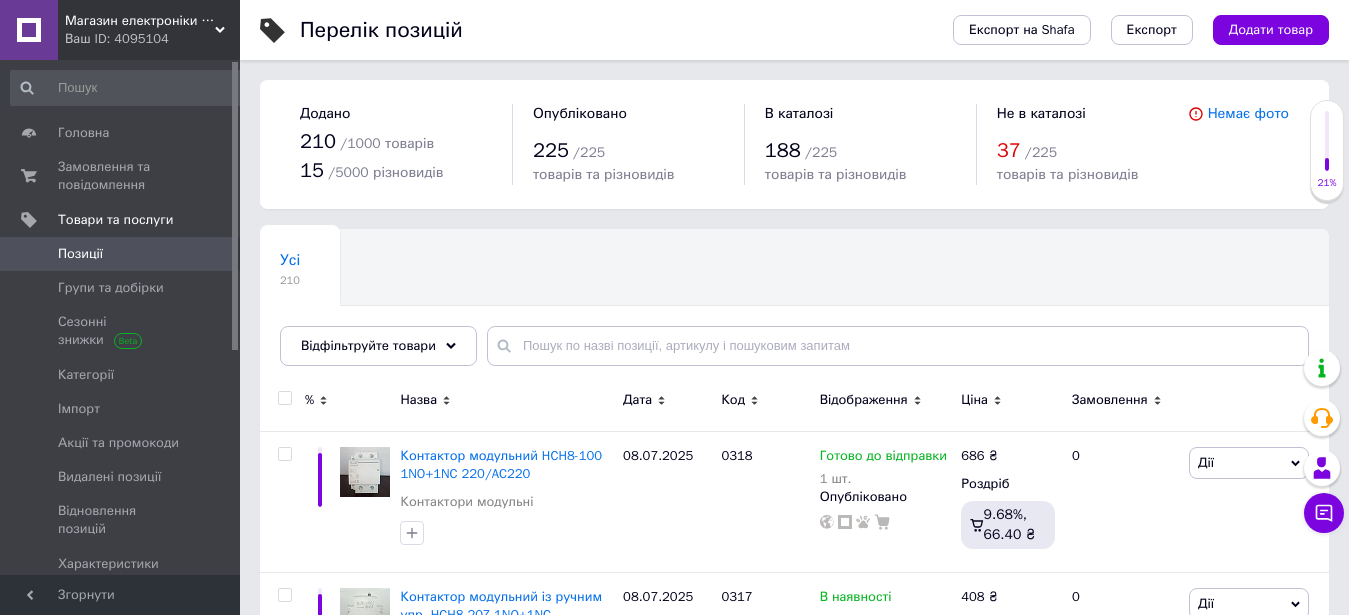 scroll, scrollTop: 0, scrollLeft: 0, axis: both 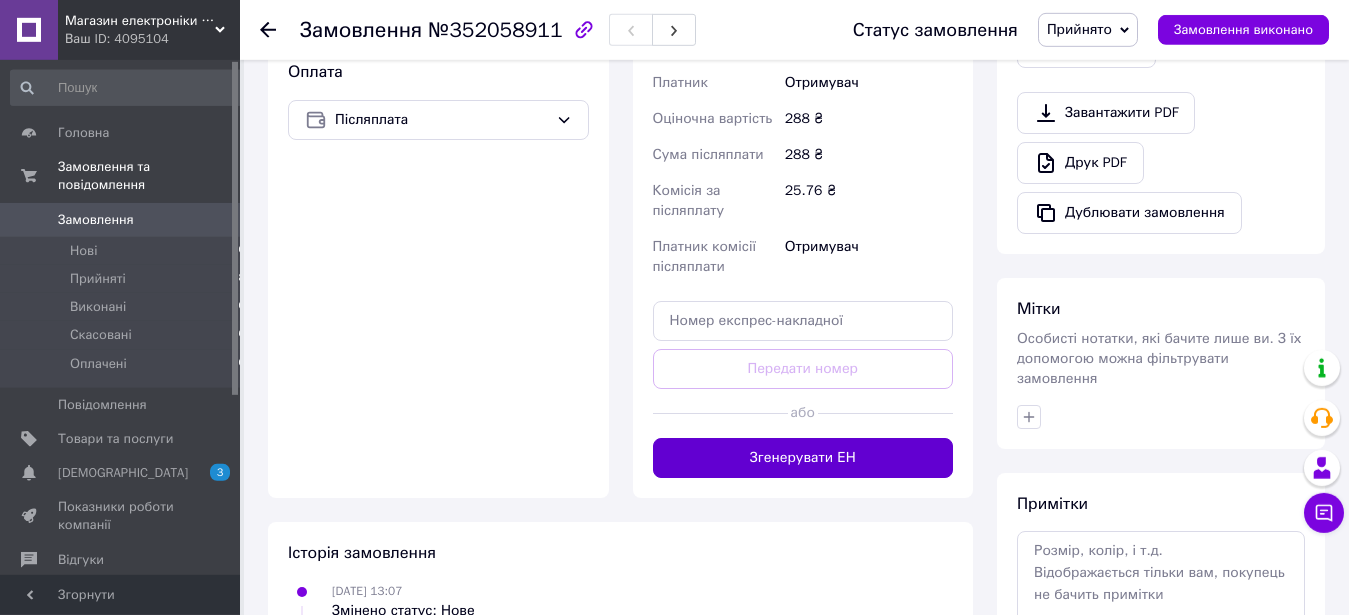 click on "Згенерувати ЕН" at bounding box center (803, 458) 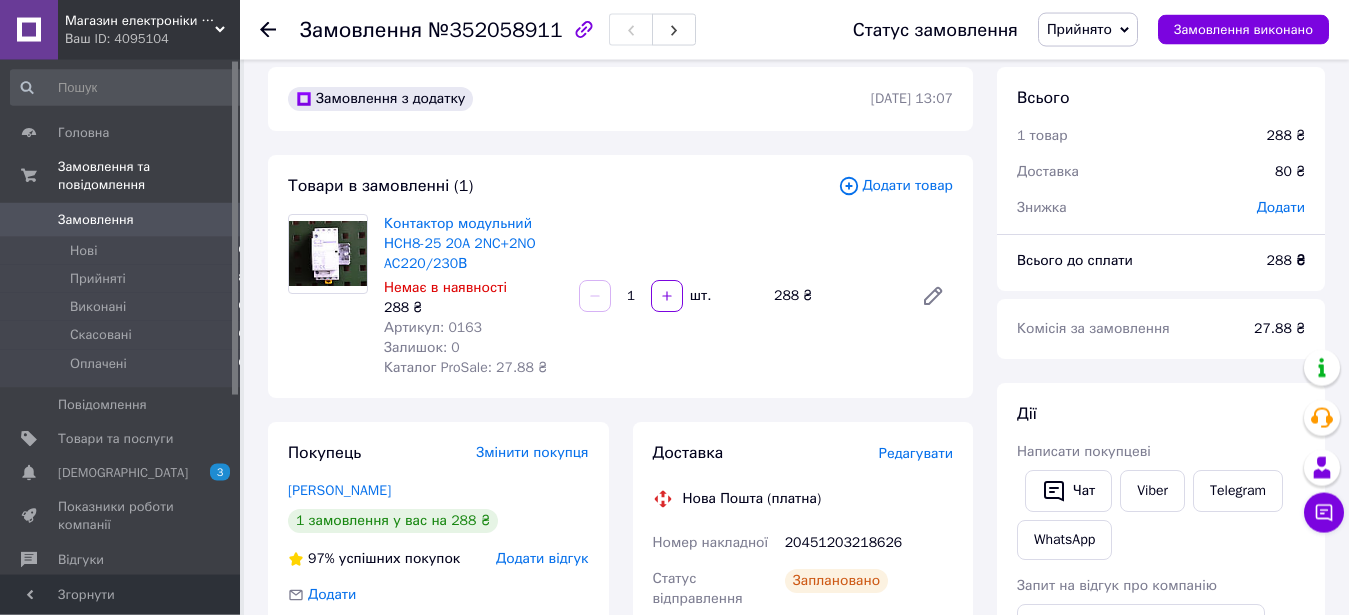 scroll, scrollTop: 0, scrollLeft: 0, axis: both 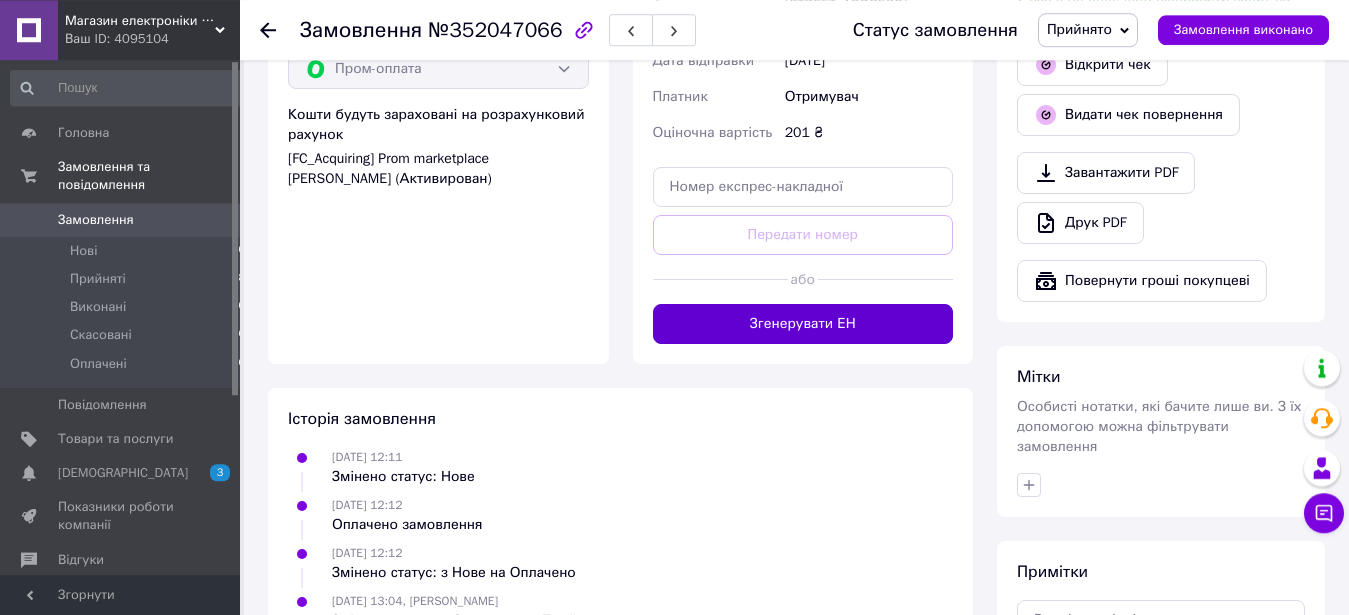 click on "Згенерувати ЕН" at bounding box center [803, 324] 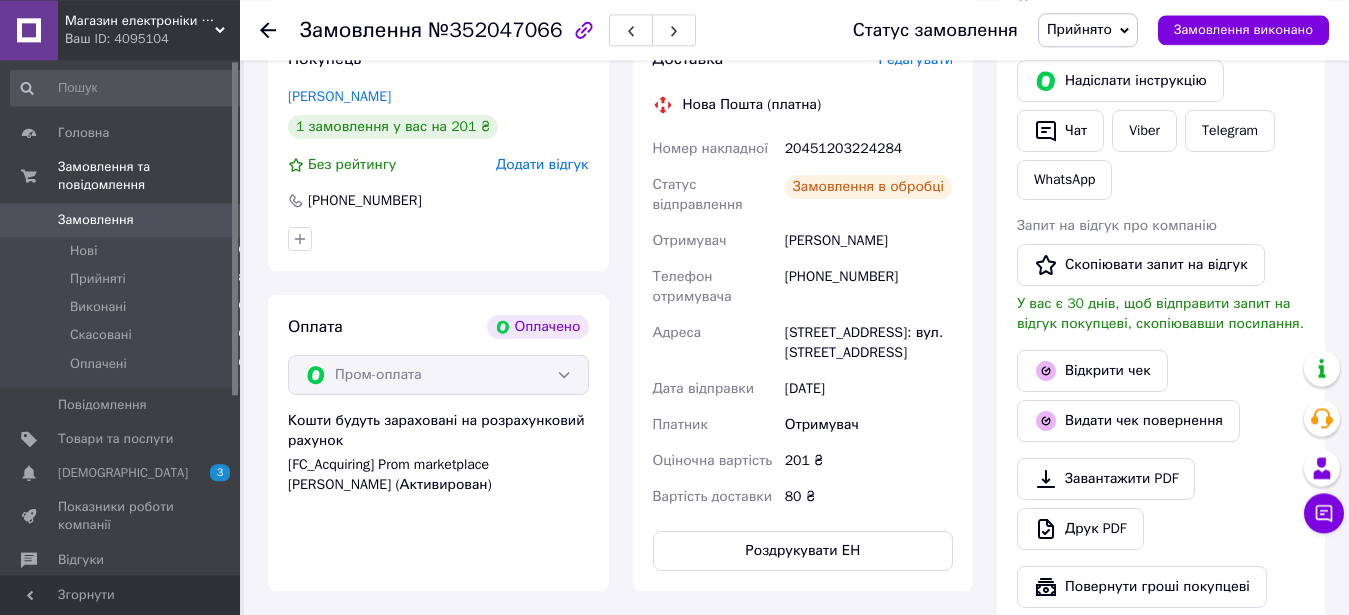 scroll, scrollTop: 246, scrollLeft: 0, axis: vertical 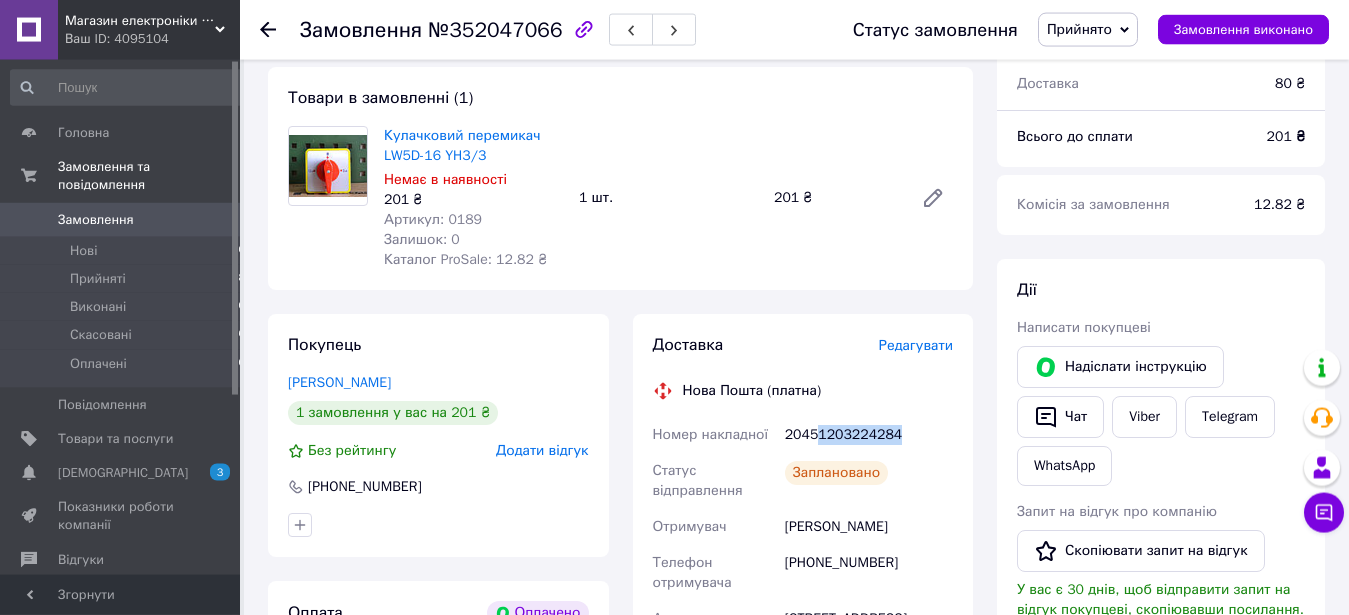 drag, startPoint x: 818, startPoint y: 431, endPoint x: 895, endPoint y: 432, distance: 77.00649 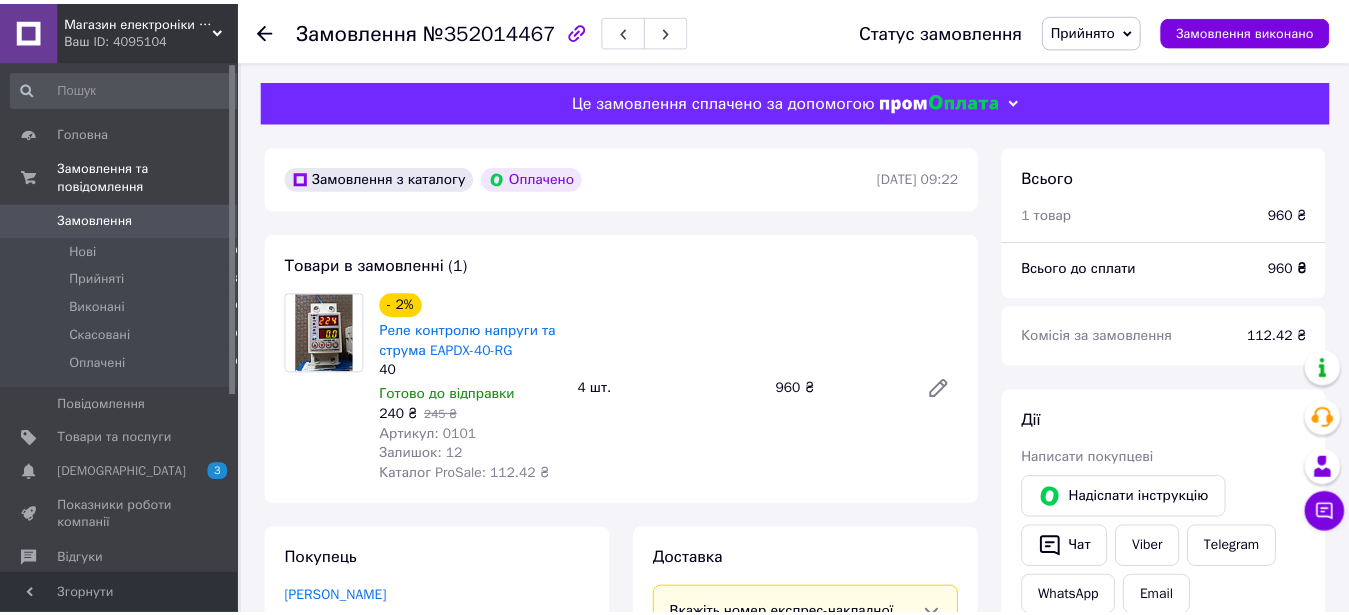 scroll, scrollTop: 0, scrollLeft: 0, axis: both 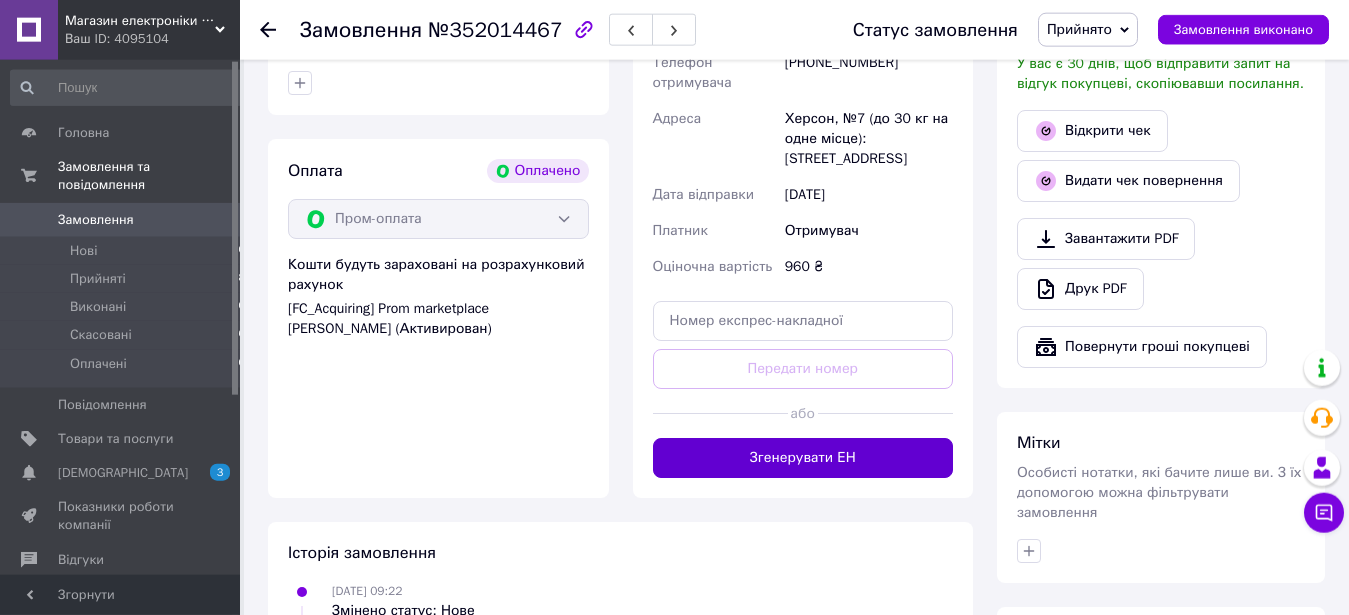 click on "Згенерувати ЕН" at bounding box center [803, 458] 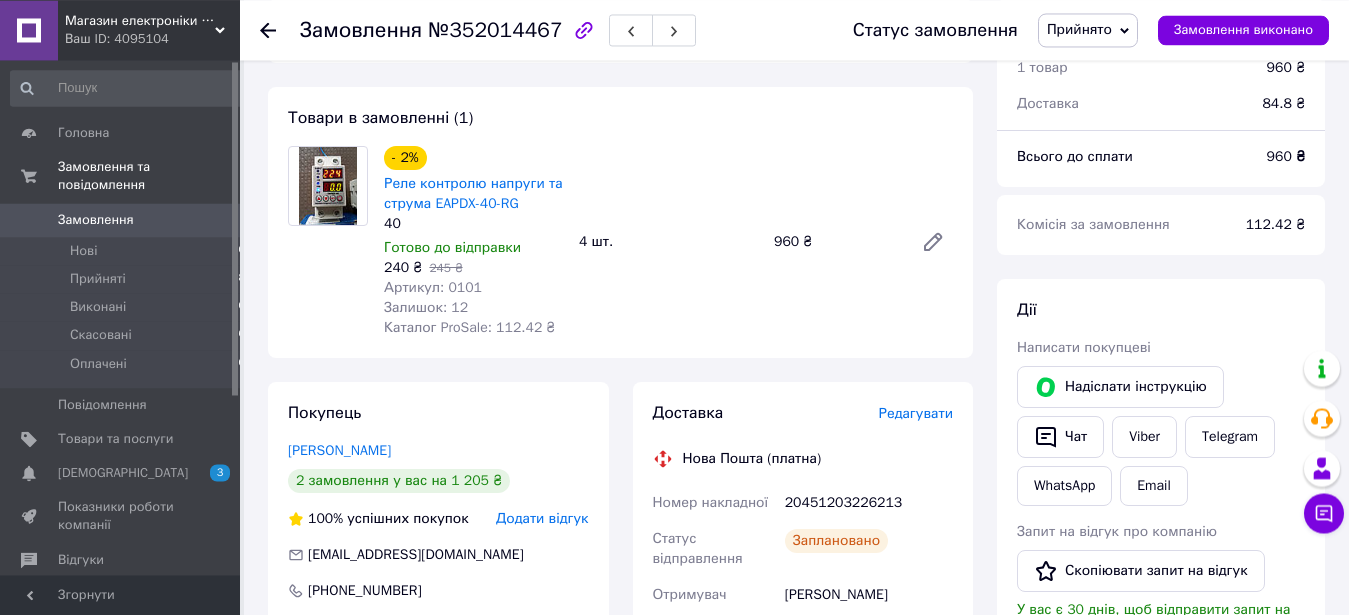 scroll, scrollTop: 139, scrollLeft: 0, axis: vertical 